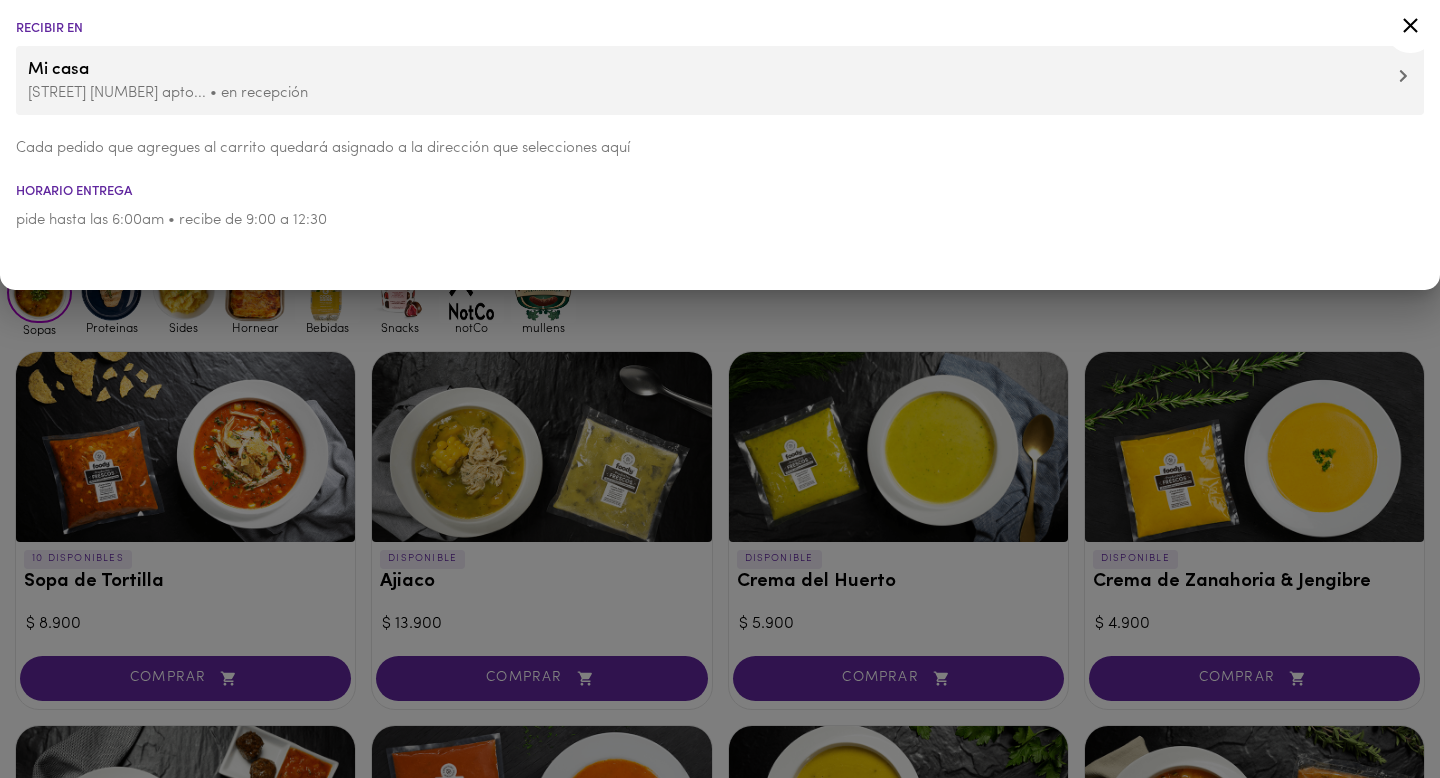 scroll, scrollTop: 0, scrollLeft: 0, axis: both 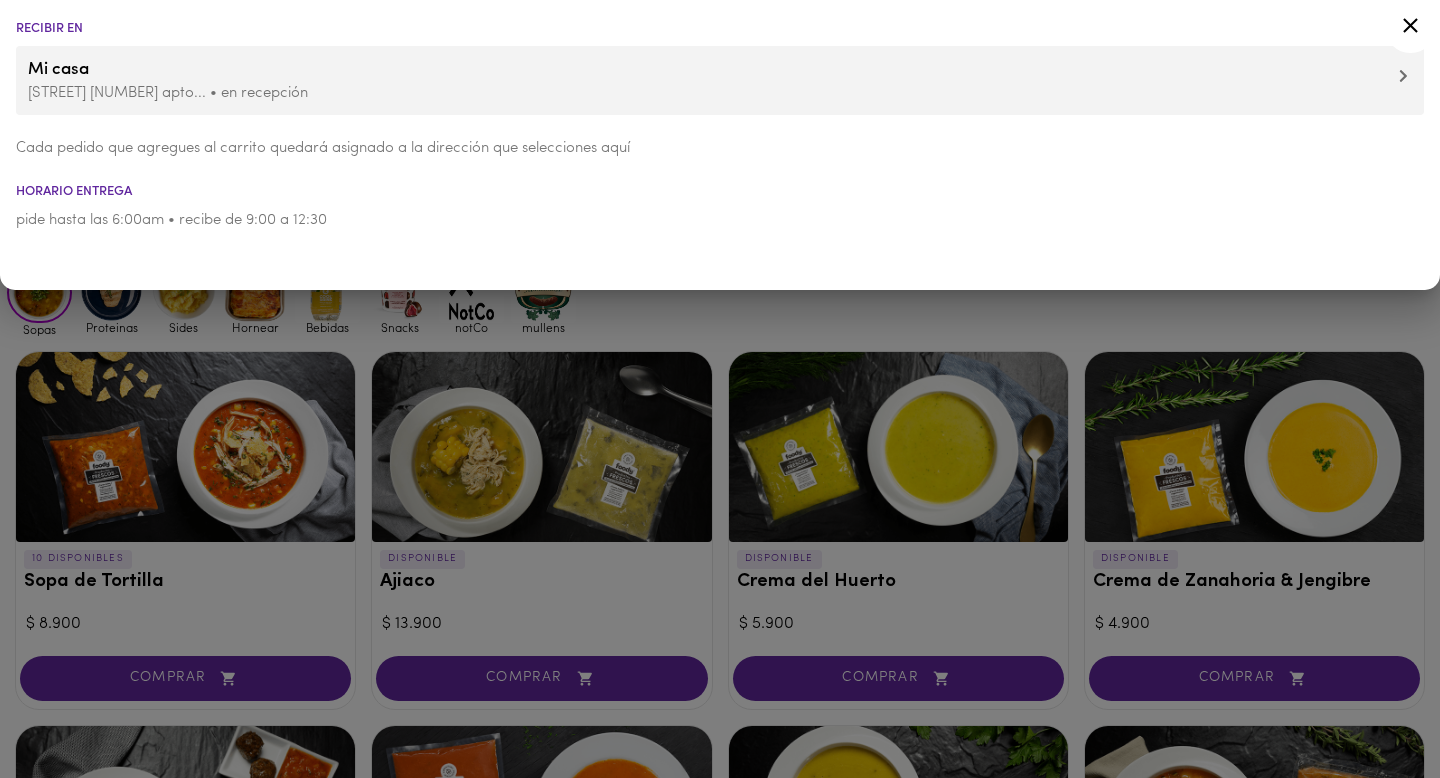 click 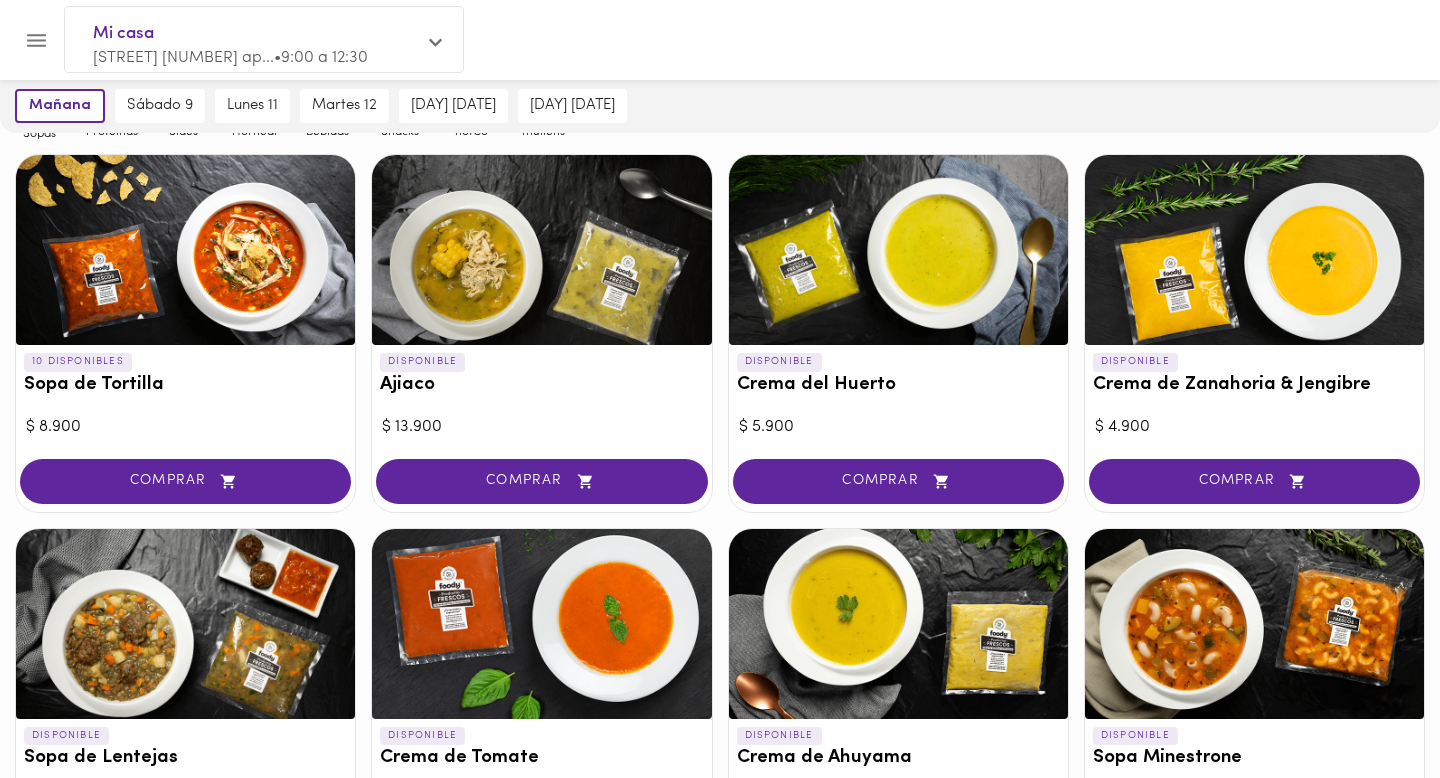 scroll, scrollTop: 354, scrollLeft: 0, axis: vertical 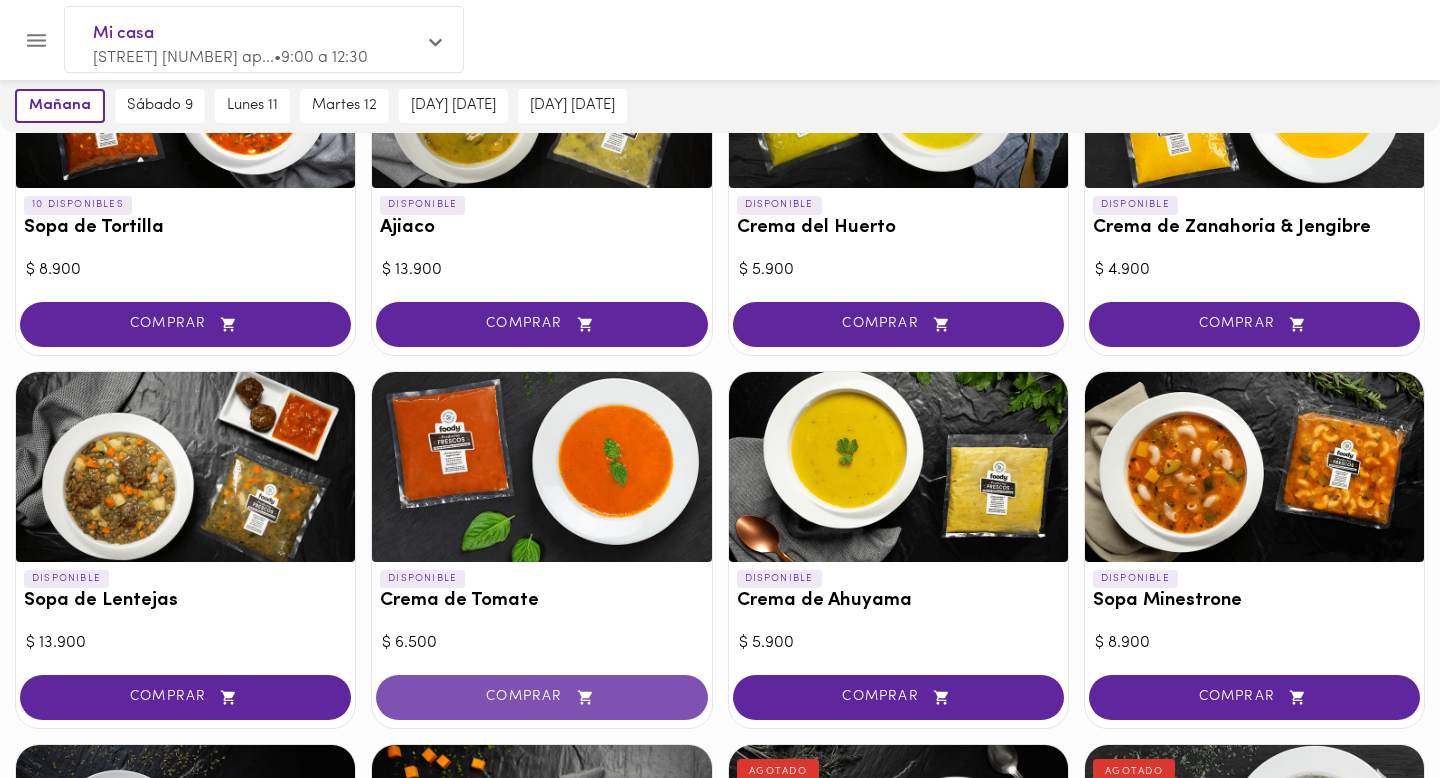 click on "COMPRAR" at bounding box center (541, 697) 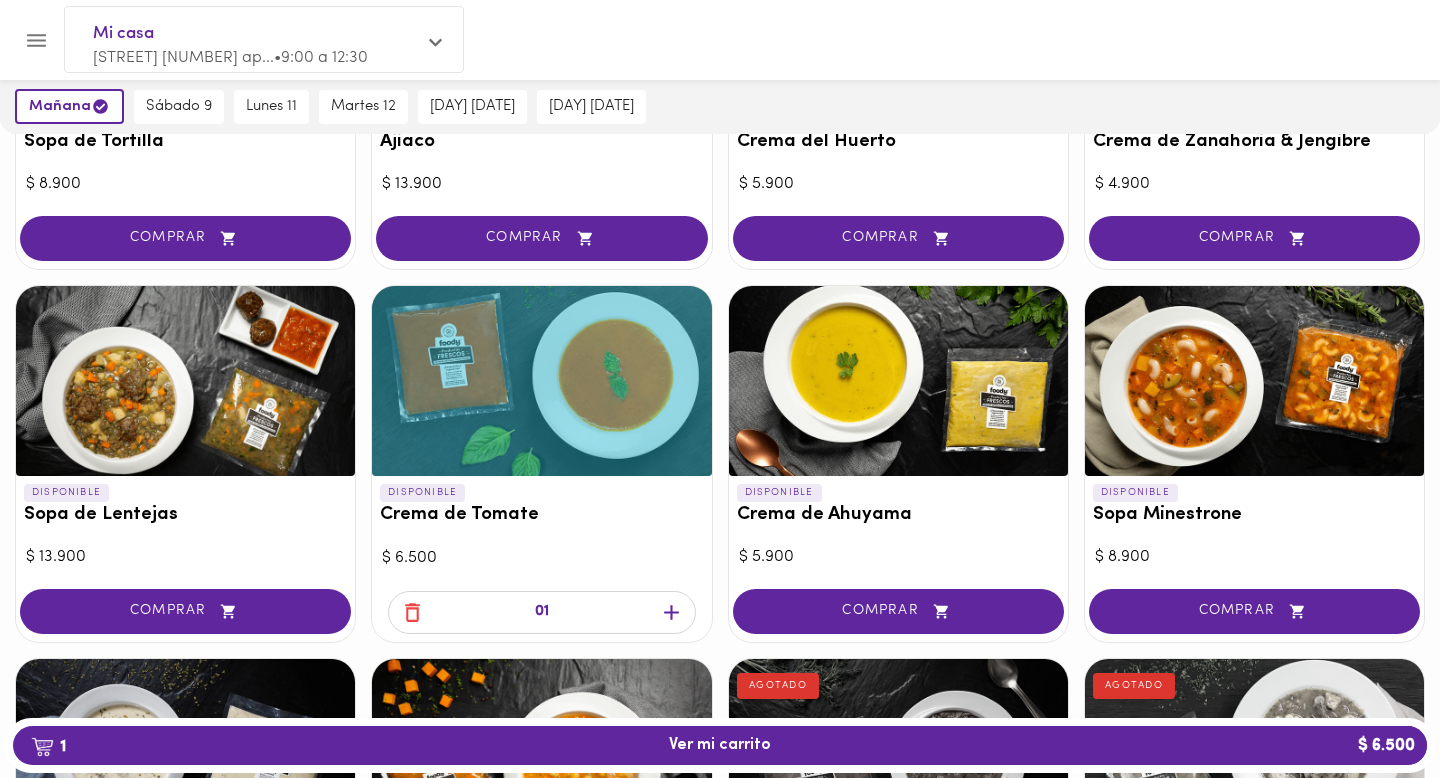 scroll, scrollTop: 464, scrollLeft: 0, axis: vertical 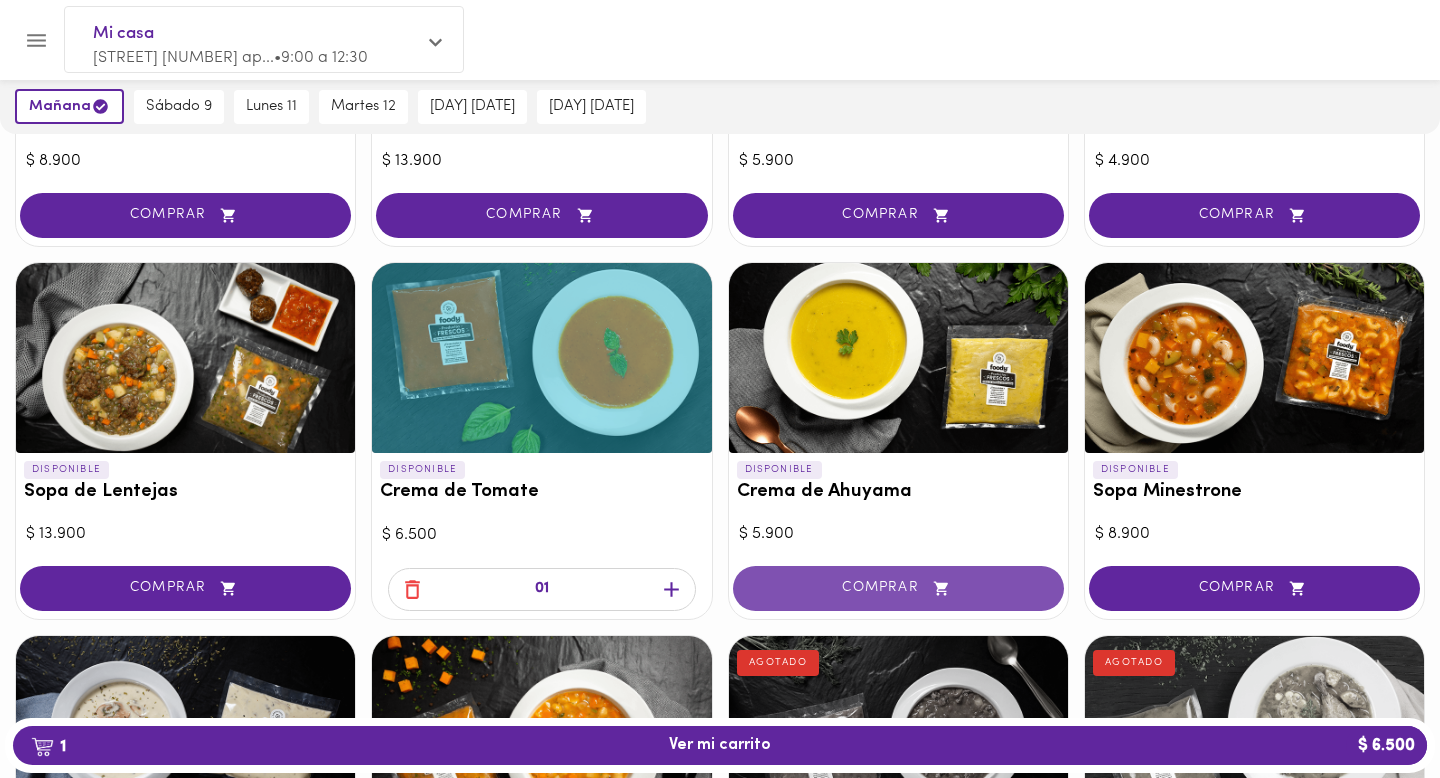 click on "COMPRAR" at bounding box center (898, 588) 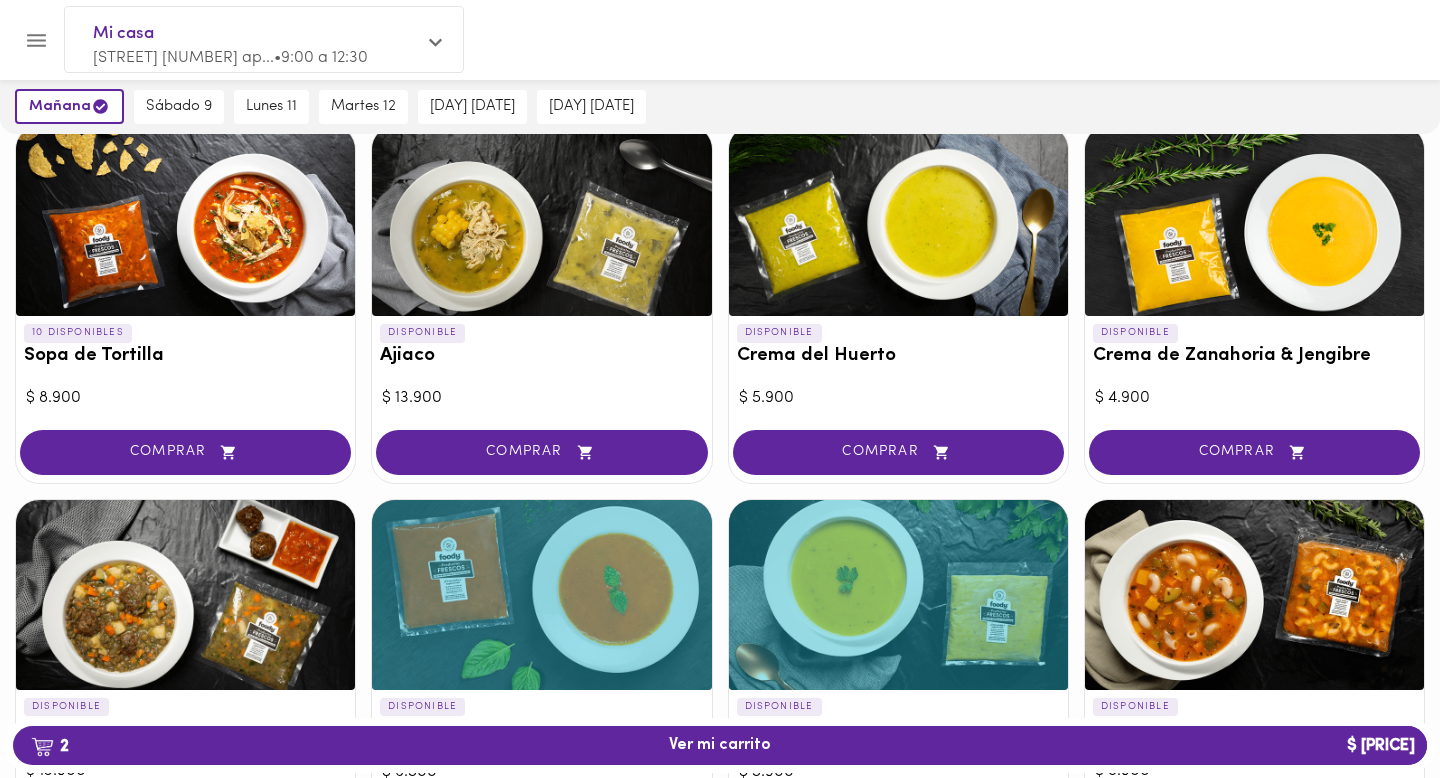 scroll, scrollTop: 200, scrollLeft: 0, axis: vertical 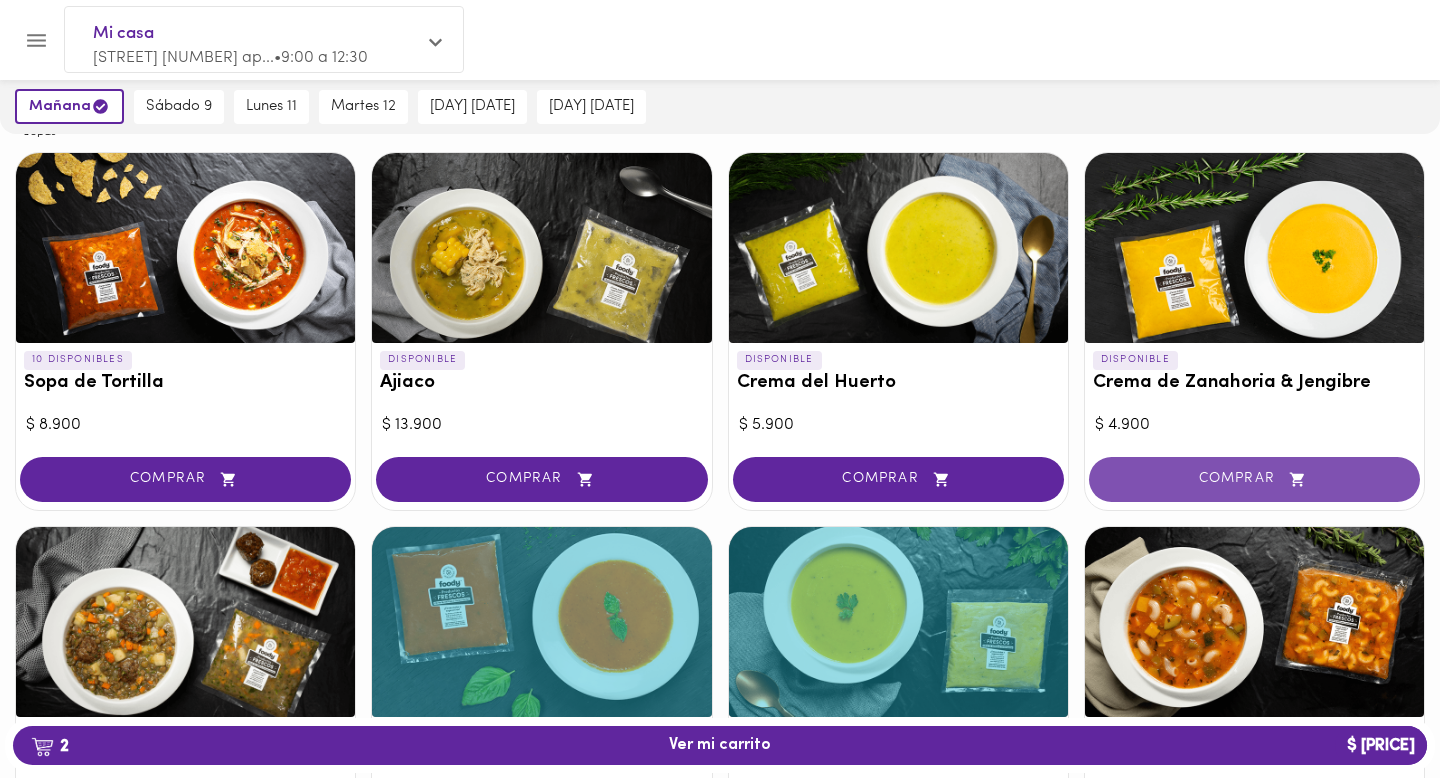 click on "COMPRAR" at bounding box center [1254, 479] 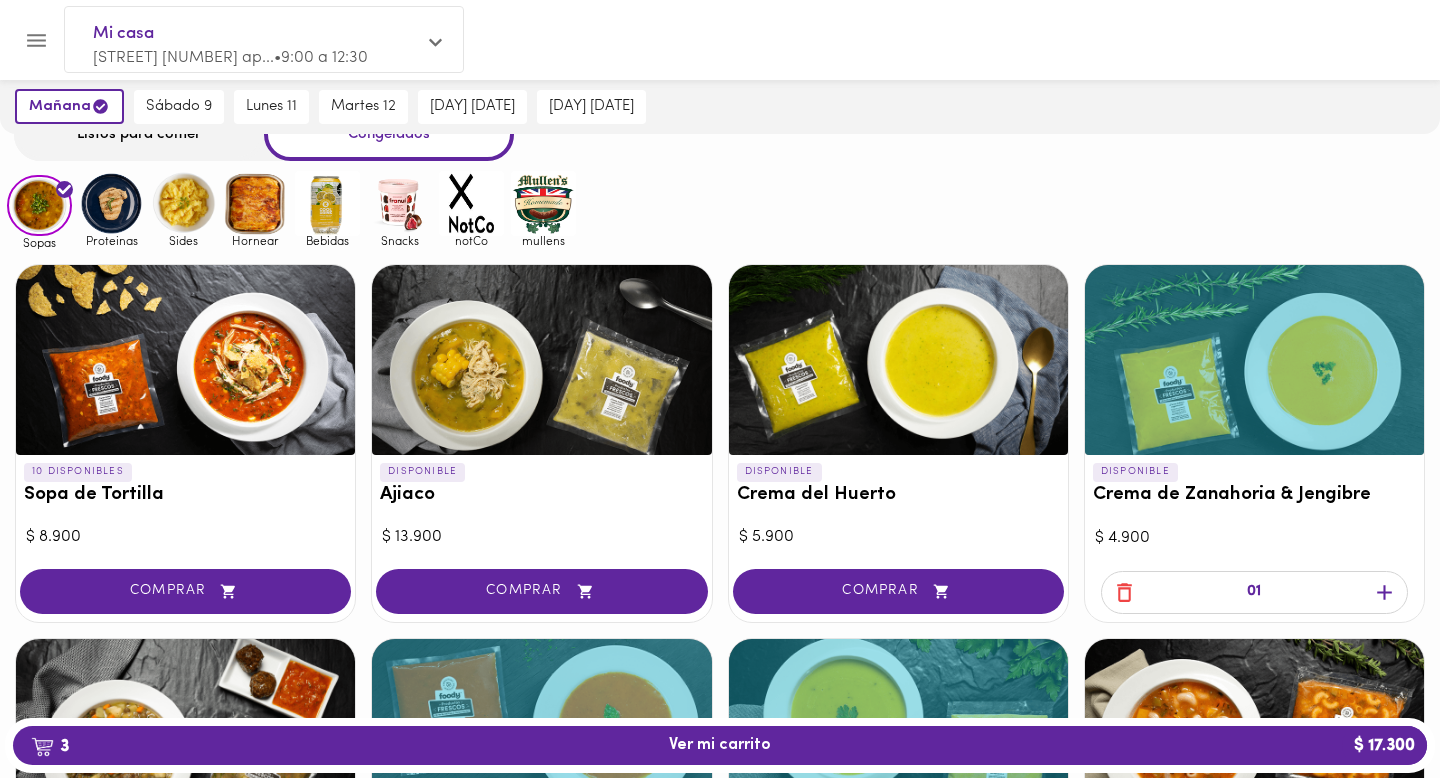 scroll, scrollTop: 0, scrollLeft: 0, axis: both 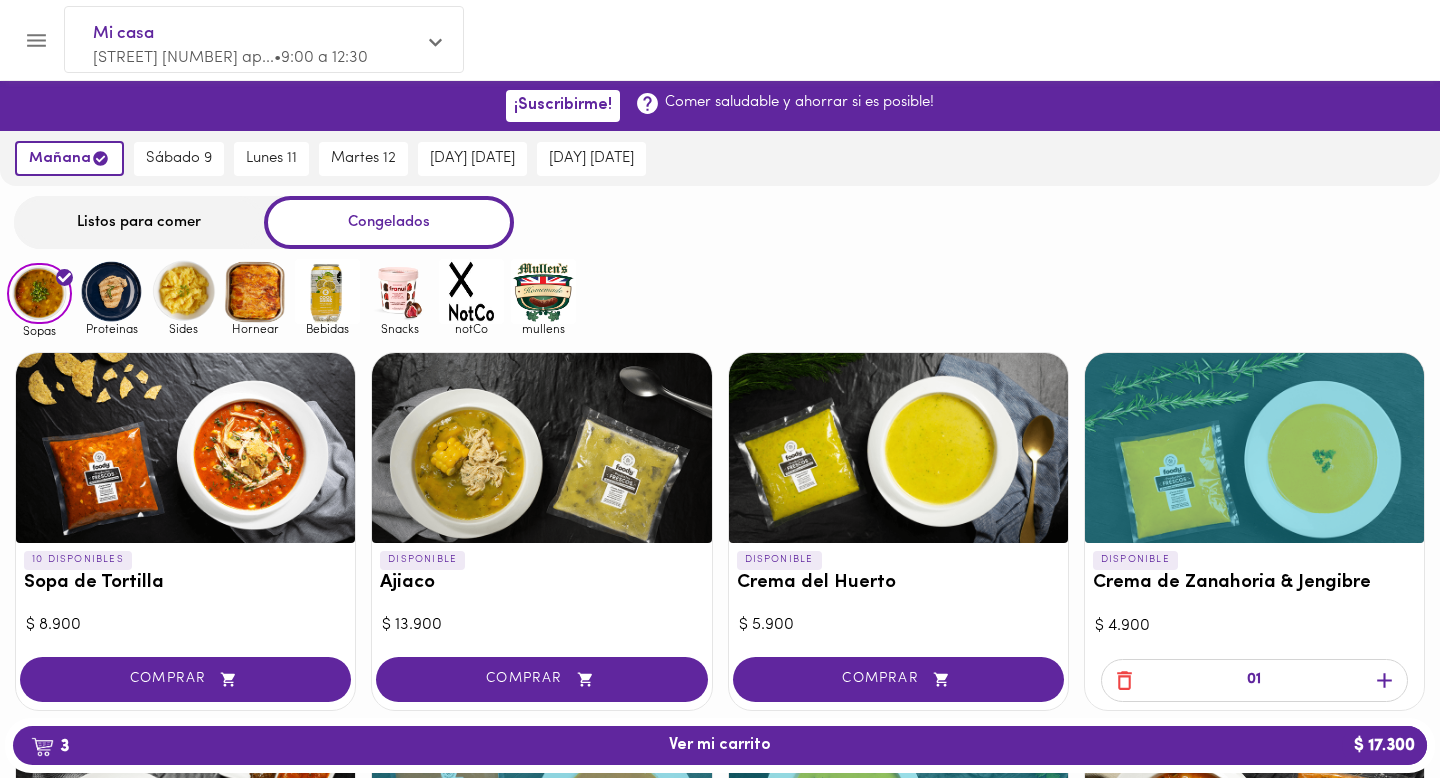 click at bounding box center [111, 291] 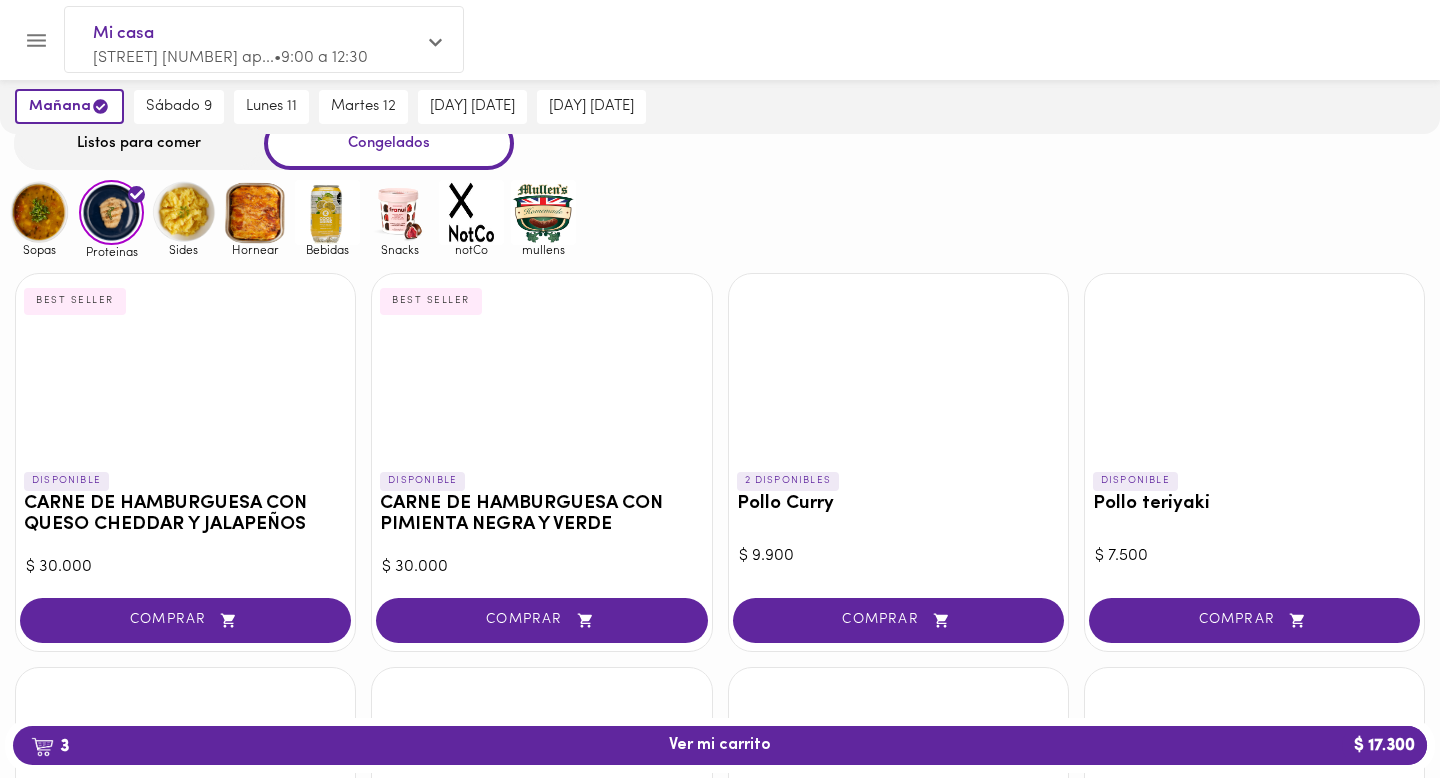 scroll, scrollTop: 0, scrollLeft: 0, axis: both 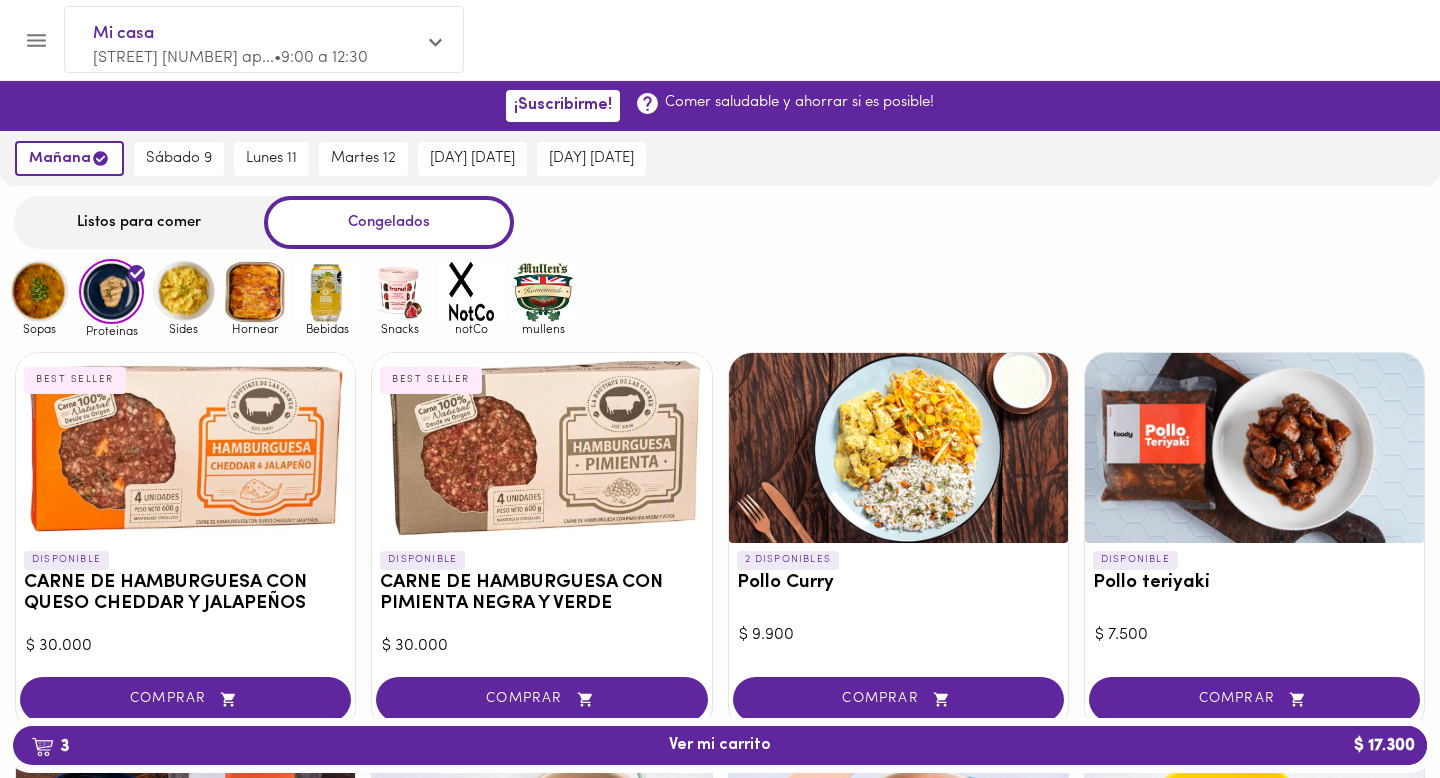 click at bounding box center (183, 291) 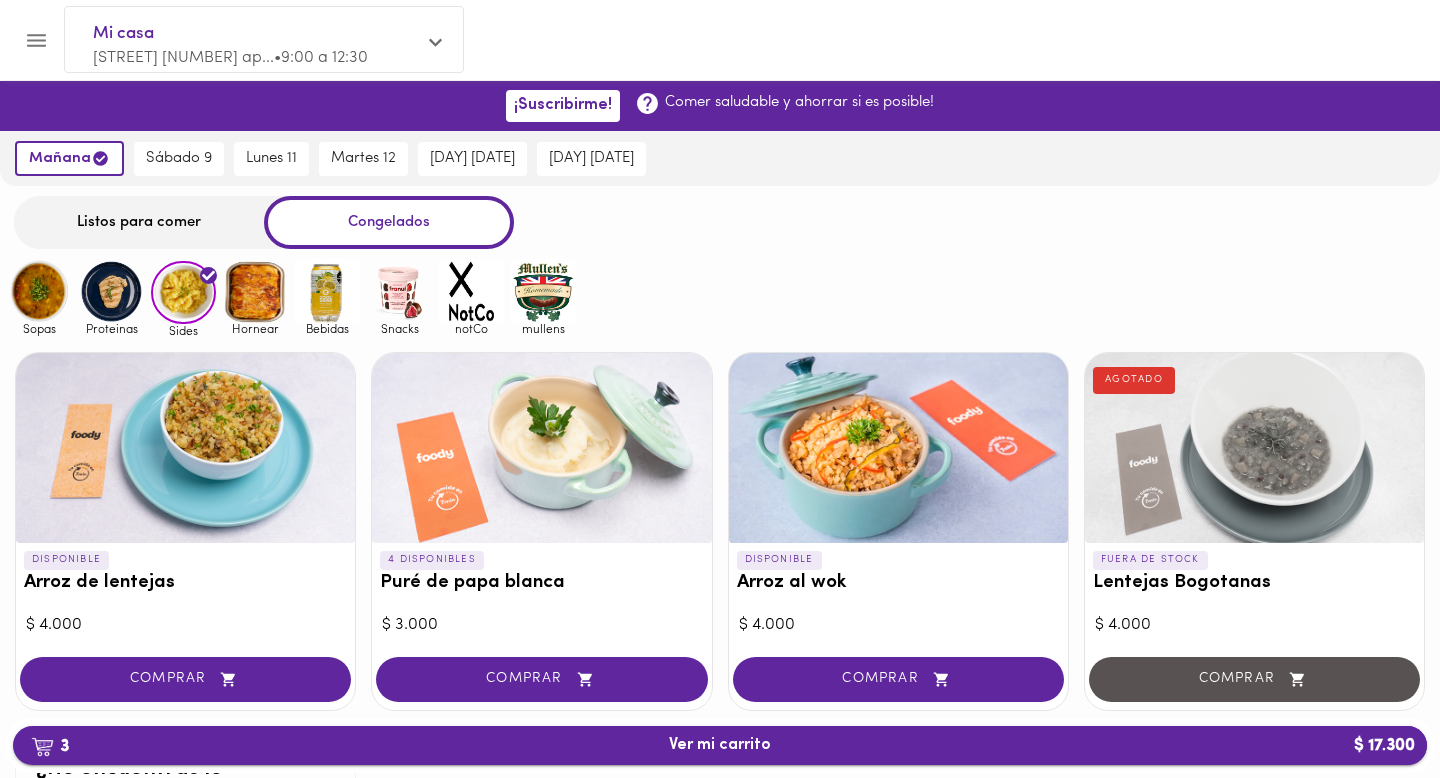 click on "[NUMBER] Ver mi carrito $ [PRICE]" at bounding box center (720, 745) 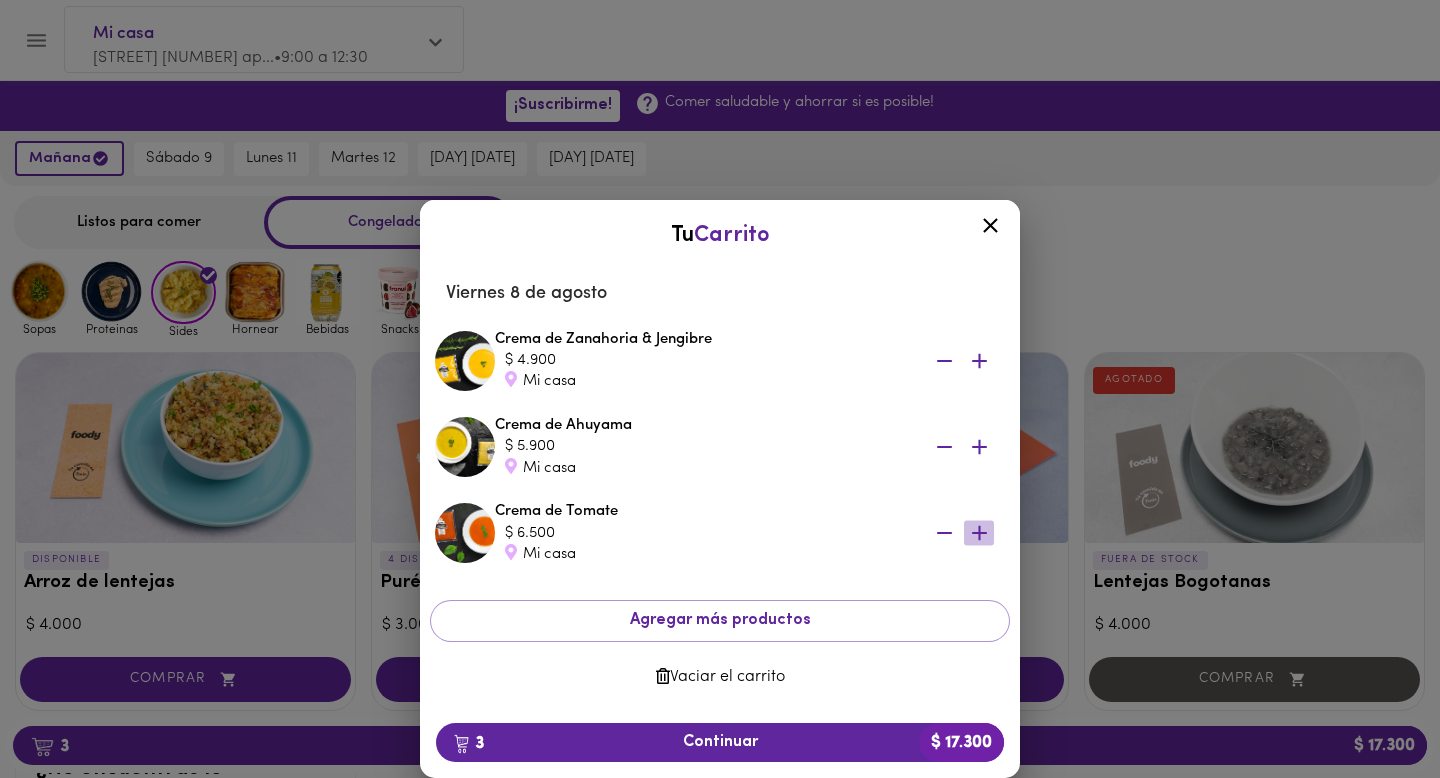 click 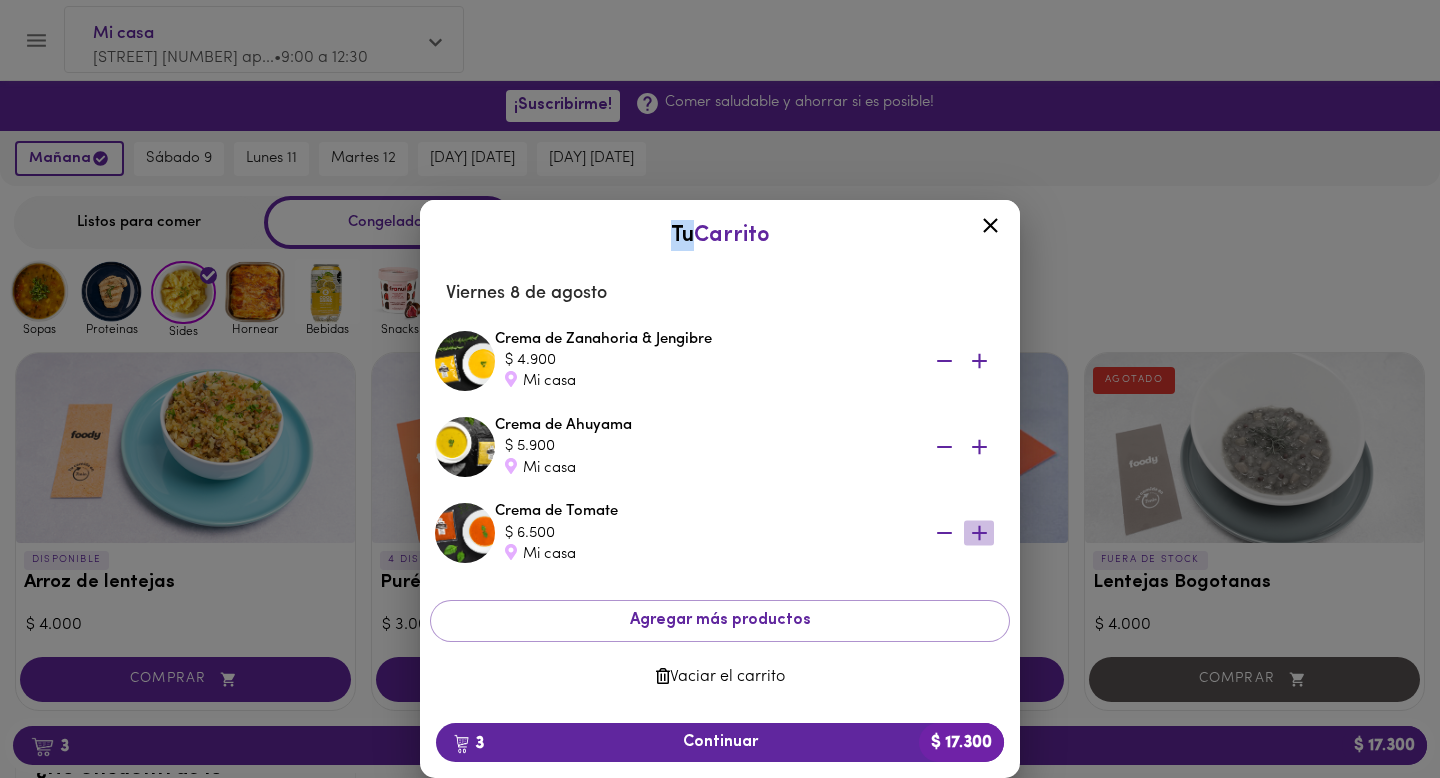 click on "Tu  Carrito [DAY] [MONTH] [YEAR] Crema de Zanahoria & Jengibre $ [PRICE] Mi casa Crema de Ahuyama $ [PRICE] Mi casa Crema de Tomate $ [PRICE] Mi casa Agregar más productos   Vaciar el carrito [NUMBER] Continuar $ [PRICE]" at bounding box center (720, 447) 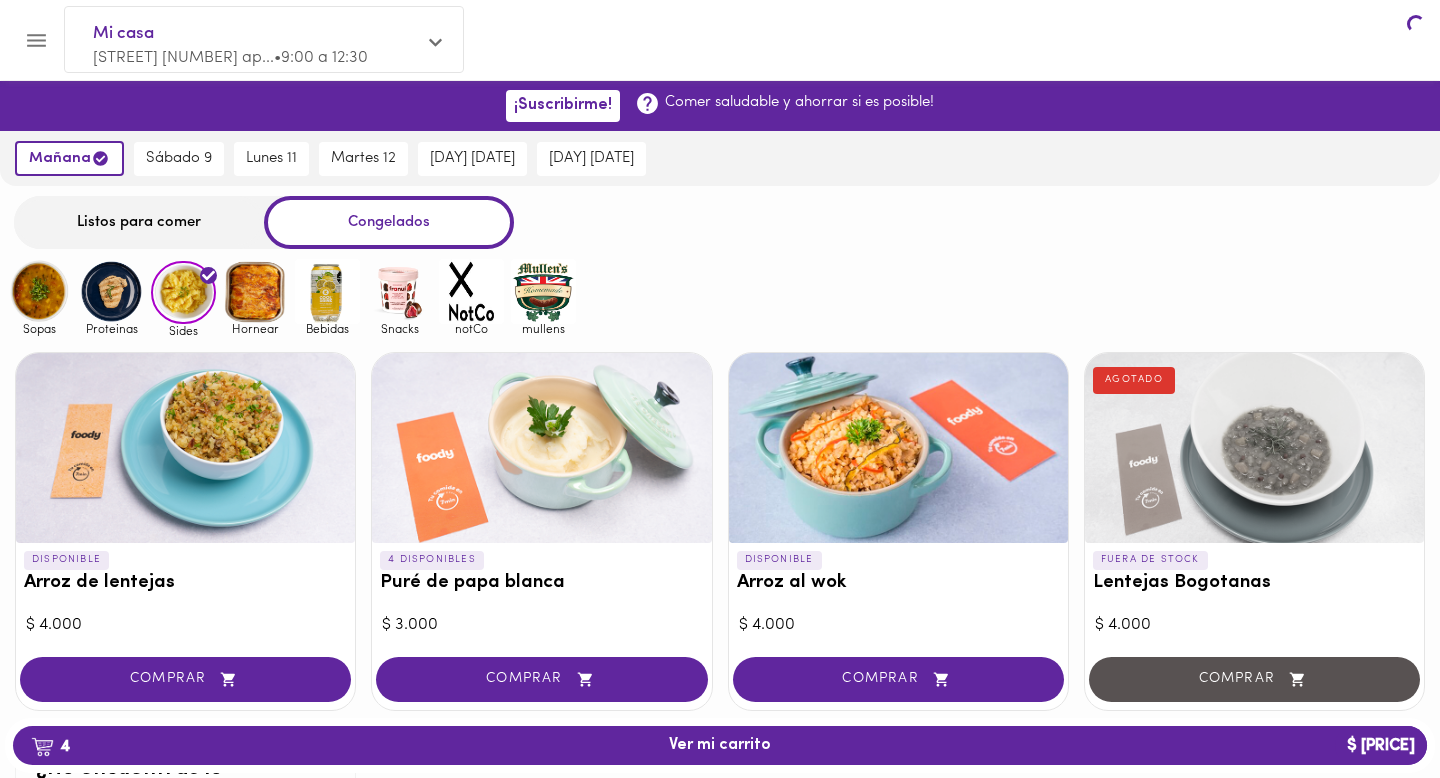 click at bounding box center (898, 448) 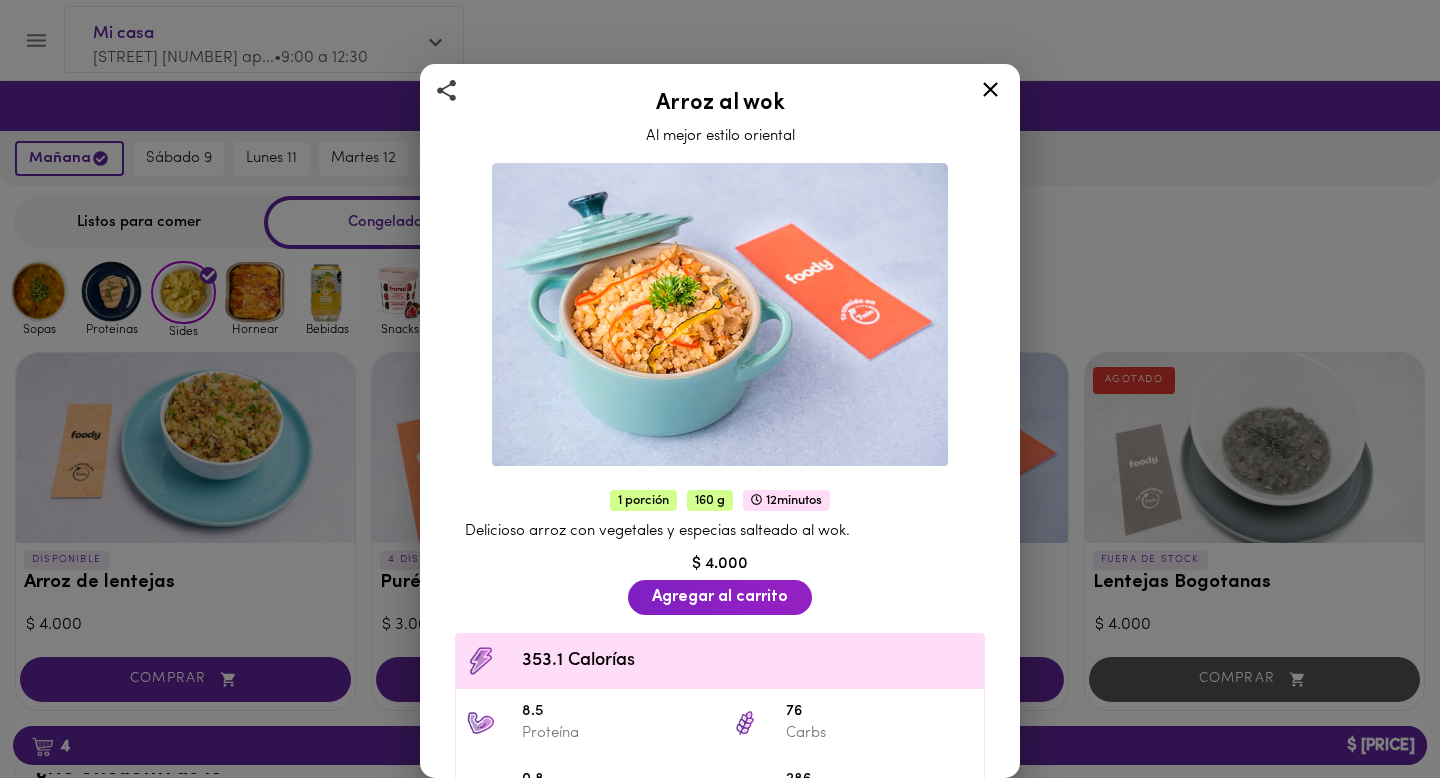 scroll, scrollTop: 22, scrollLeft: 0, axis: vertical 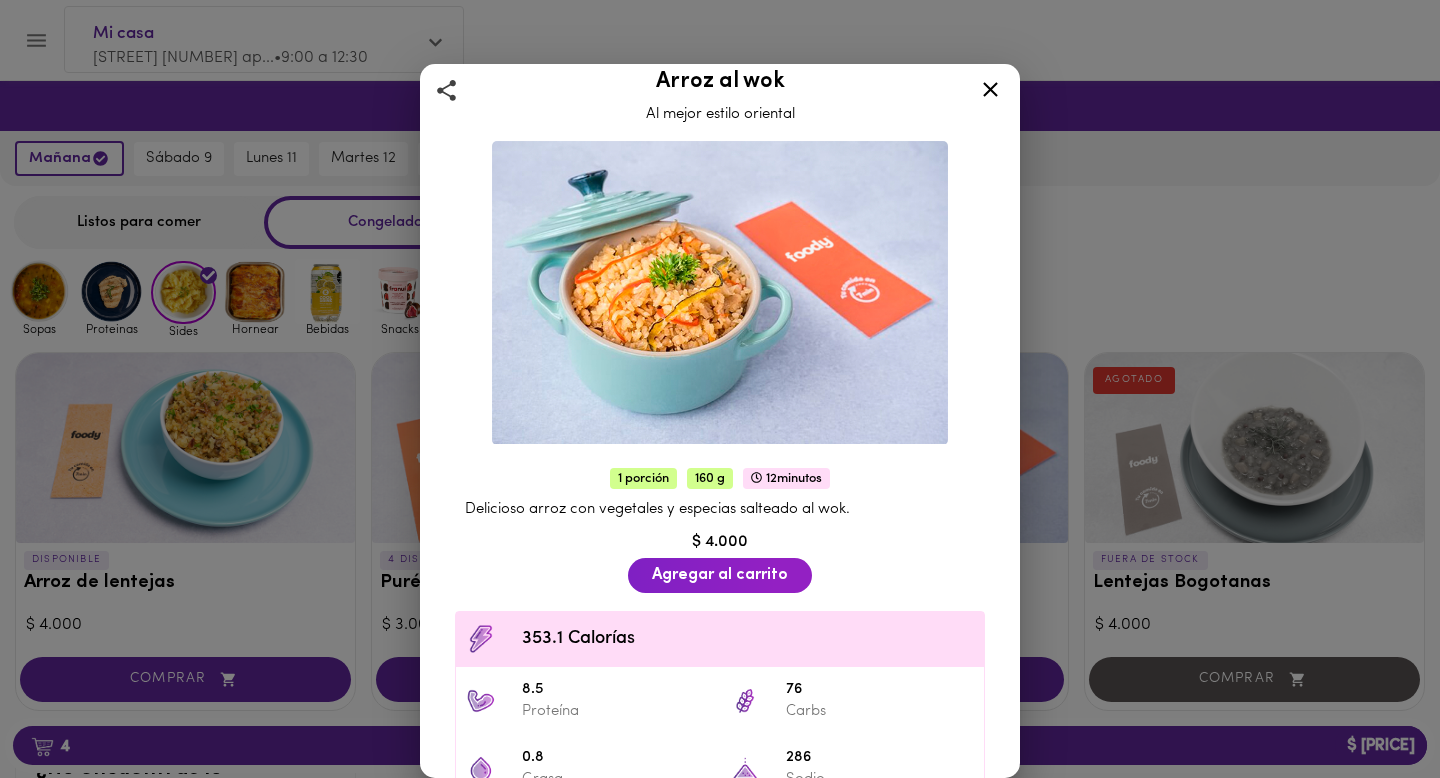 click 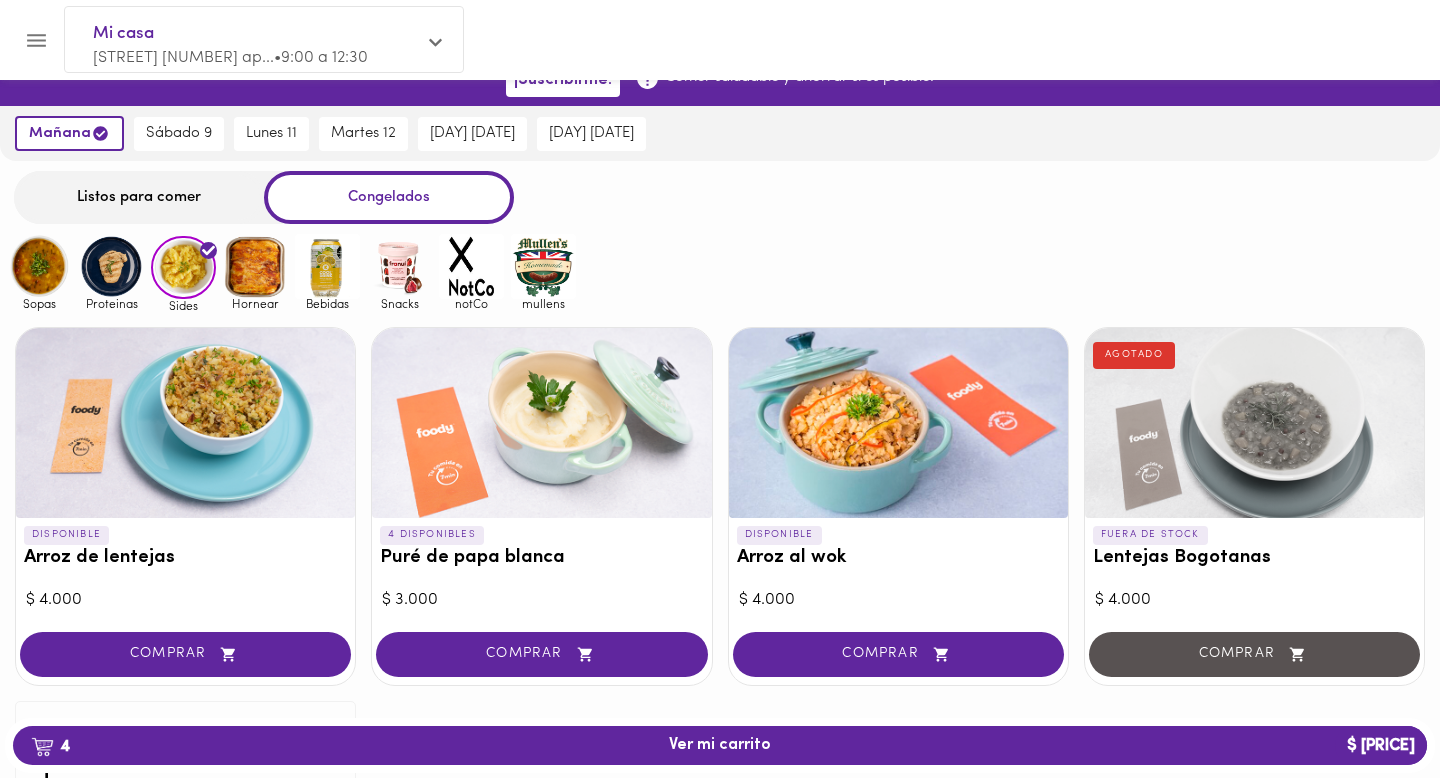scroll, scrollTop: 29, scrollLeft: 0, axis: vertical 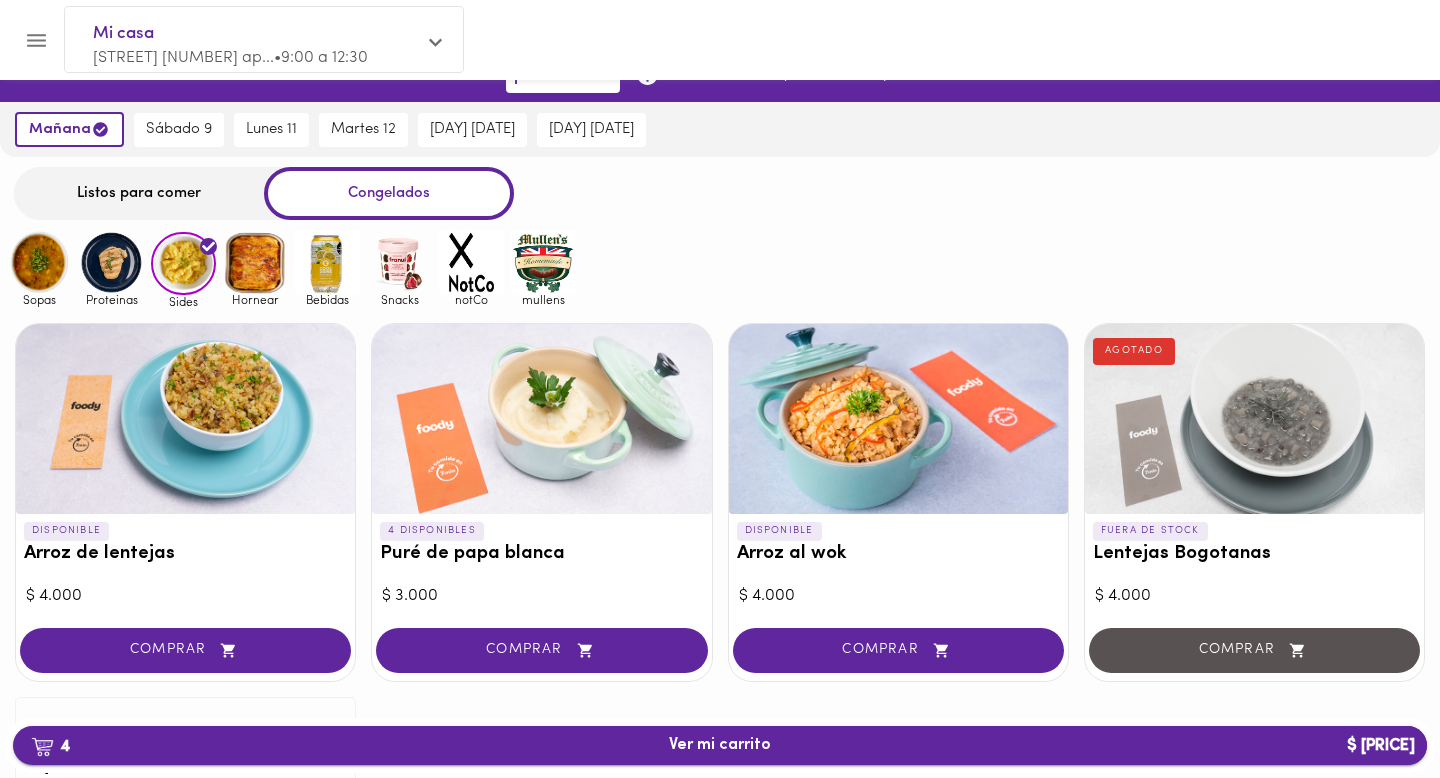 click on "[NUMBER] Ver mi carrito $ [PRICE]" at bounding box center [720, 745] 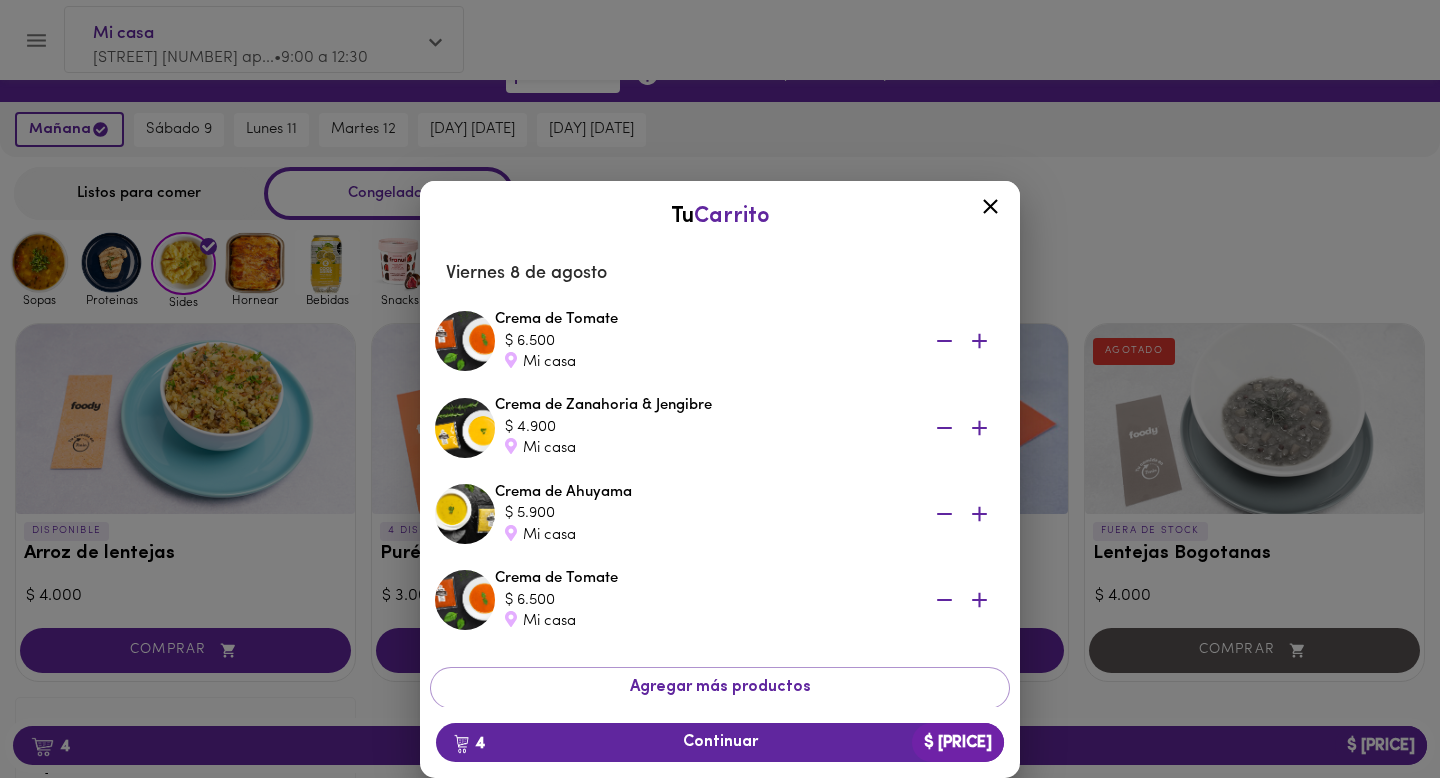 click 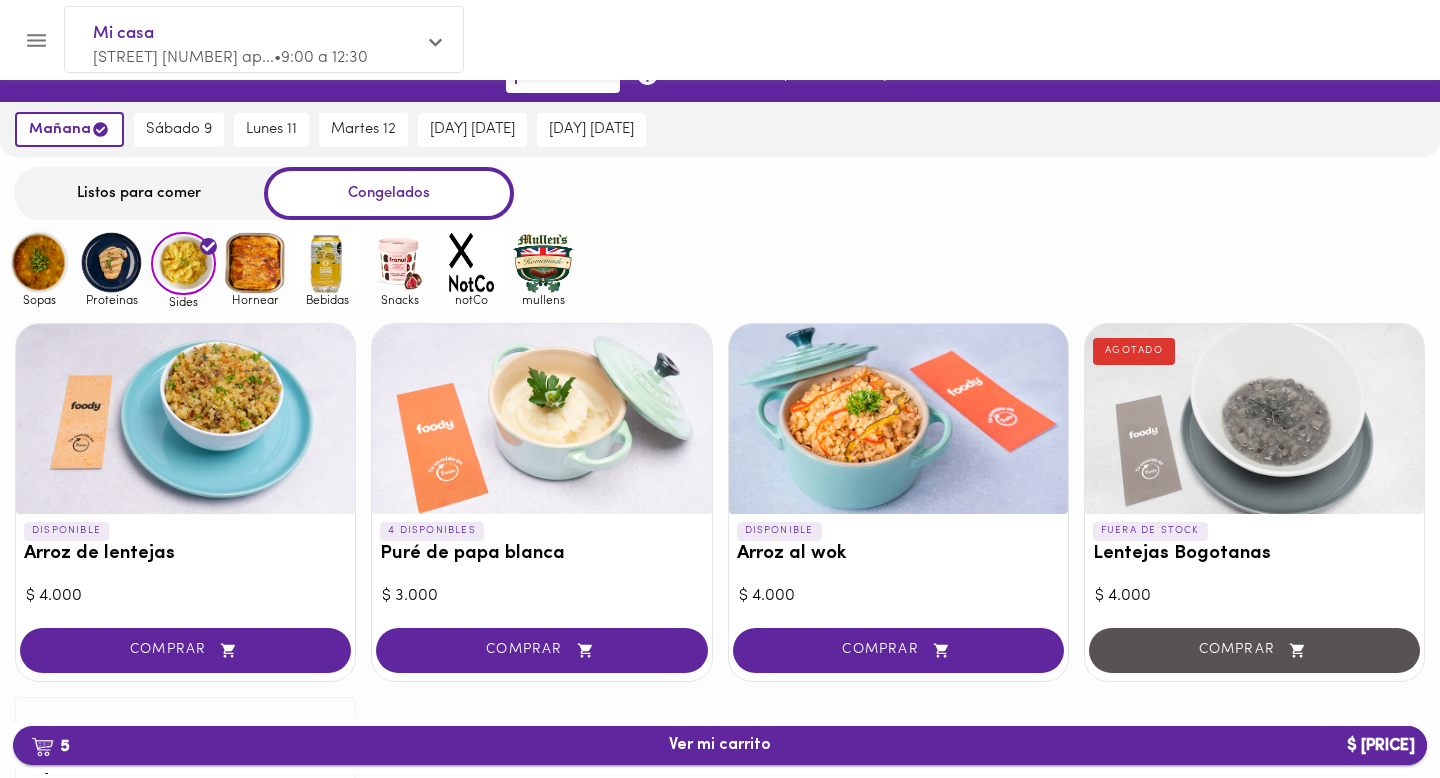 click on "[NUMBER] Ver mi carrito $ [PRICE]" at bounding box center (720, 745) 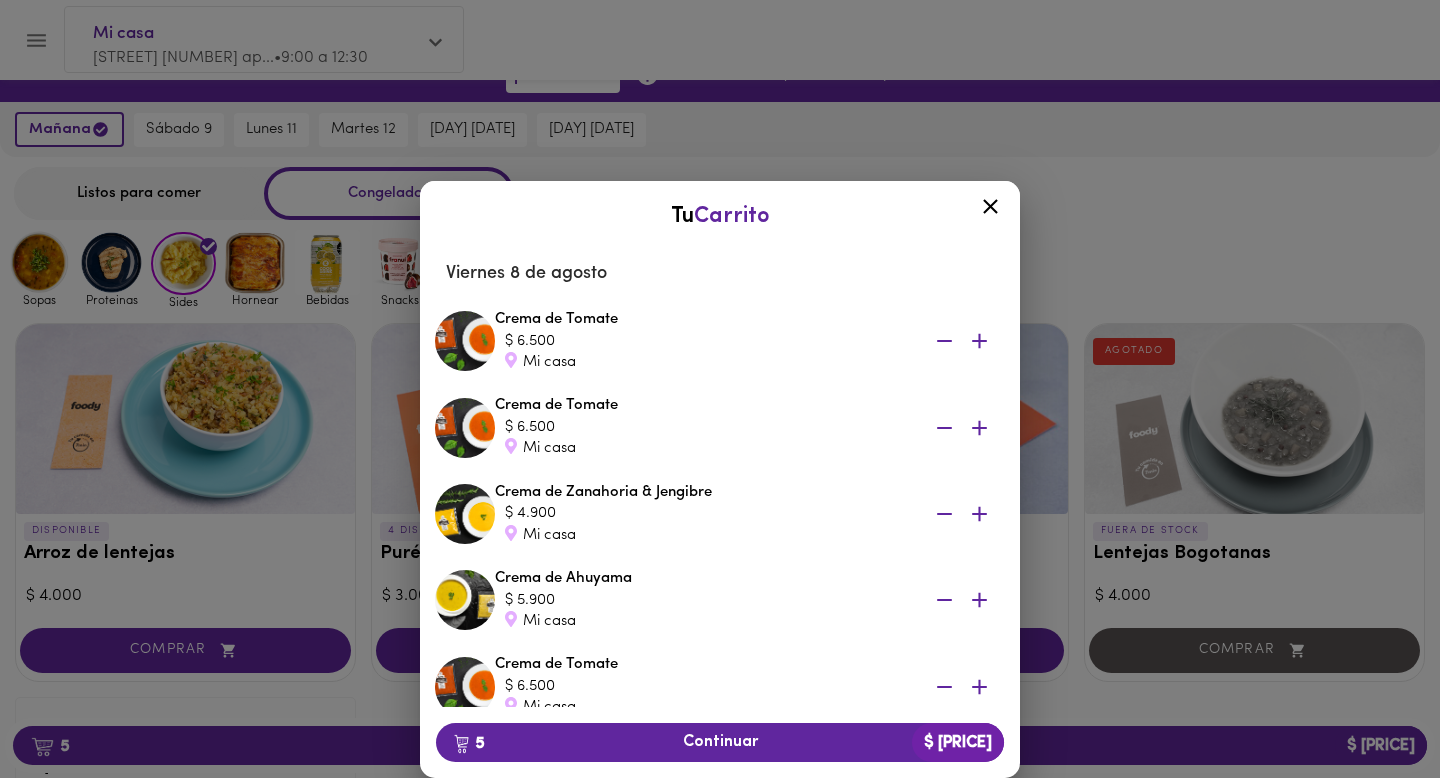 click 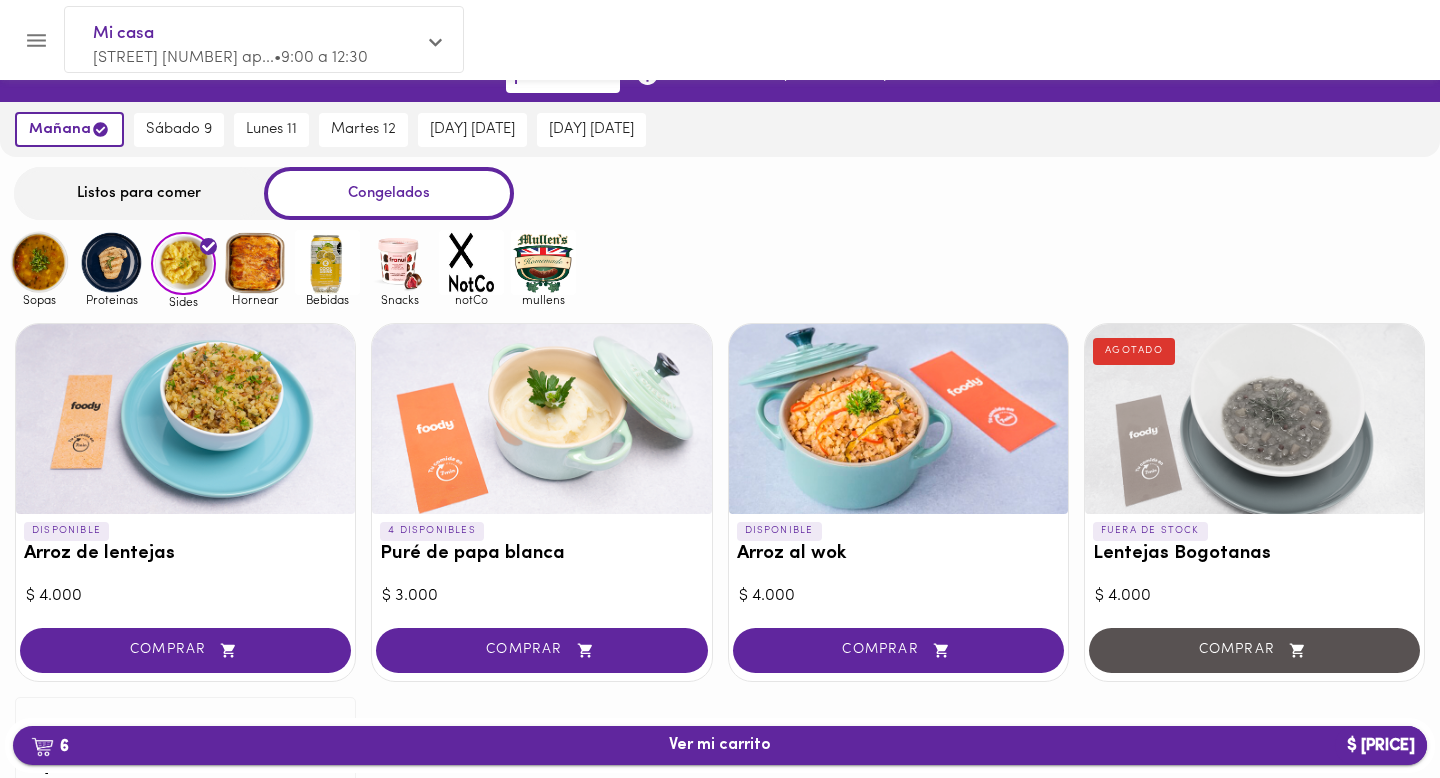 click on "[NUMBER] Ver mi carrito $ [PRICE]" at bounding box center (720, 745) 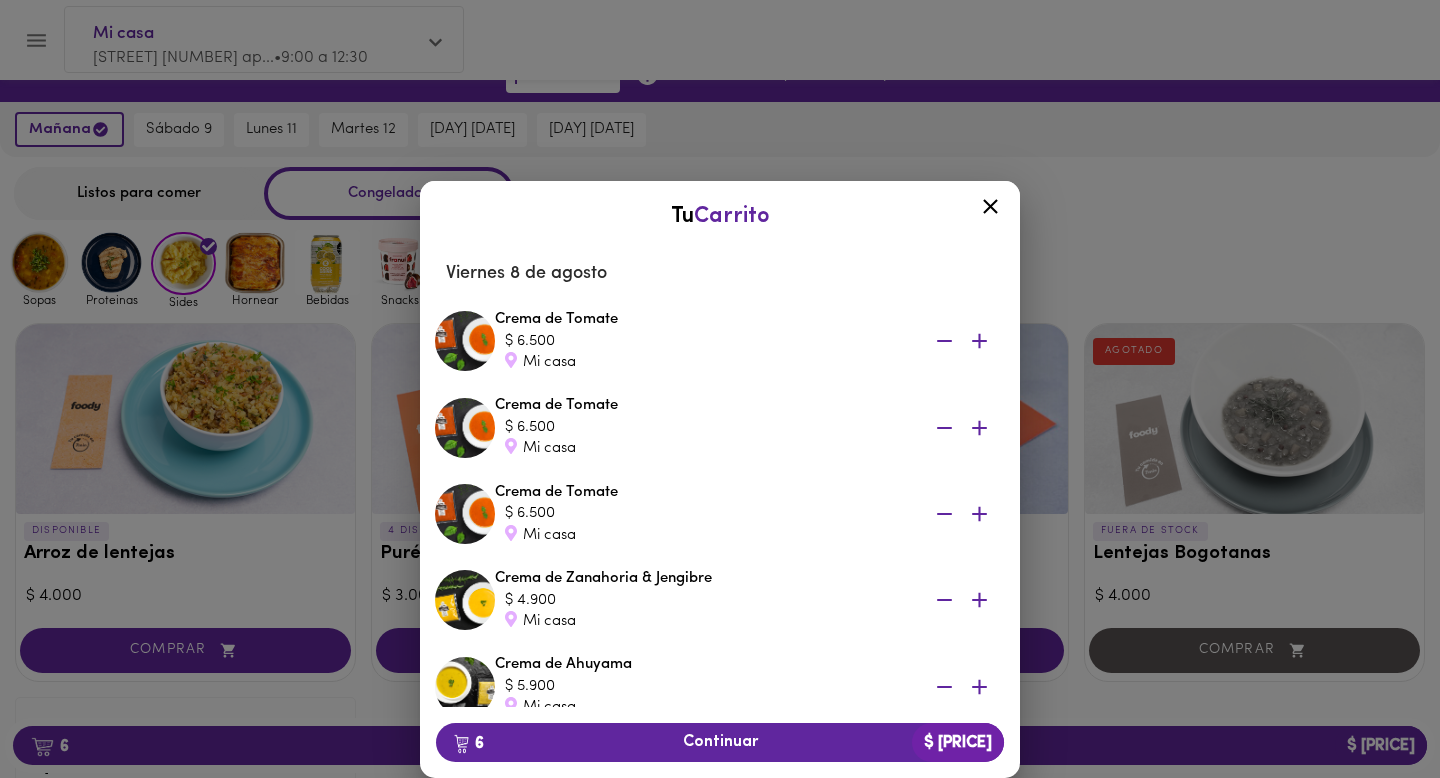 click 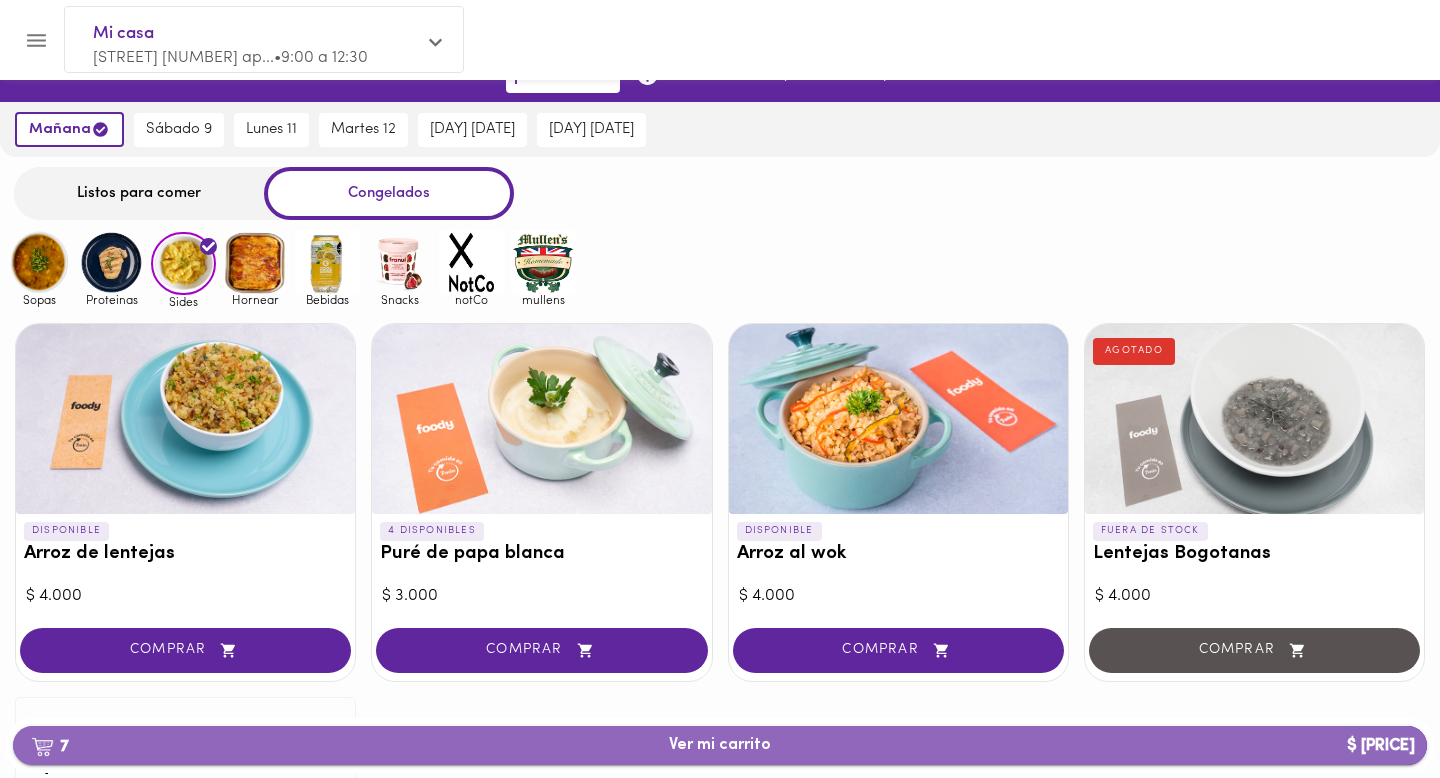 click on "[NUMBER] Ver mi carrito $ [PRICE]" at bounding box center [720, 745] 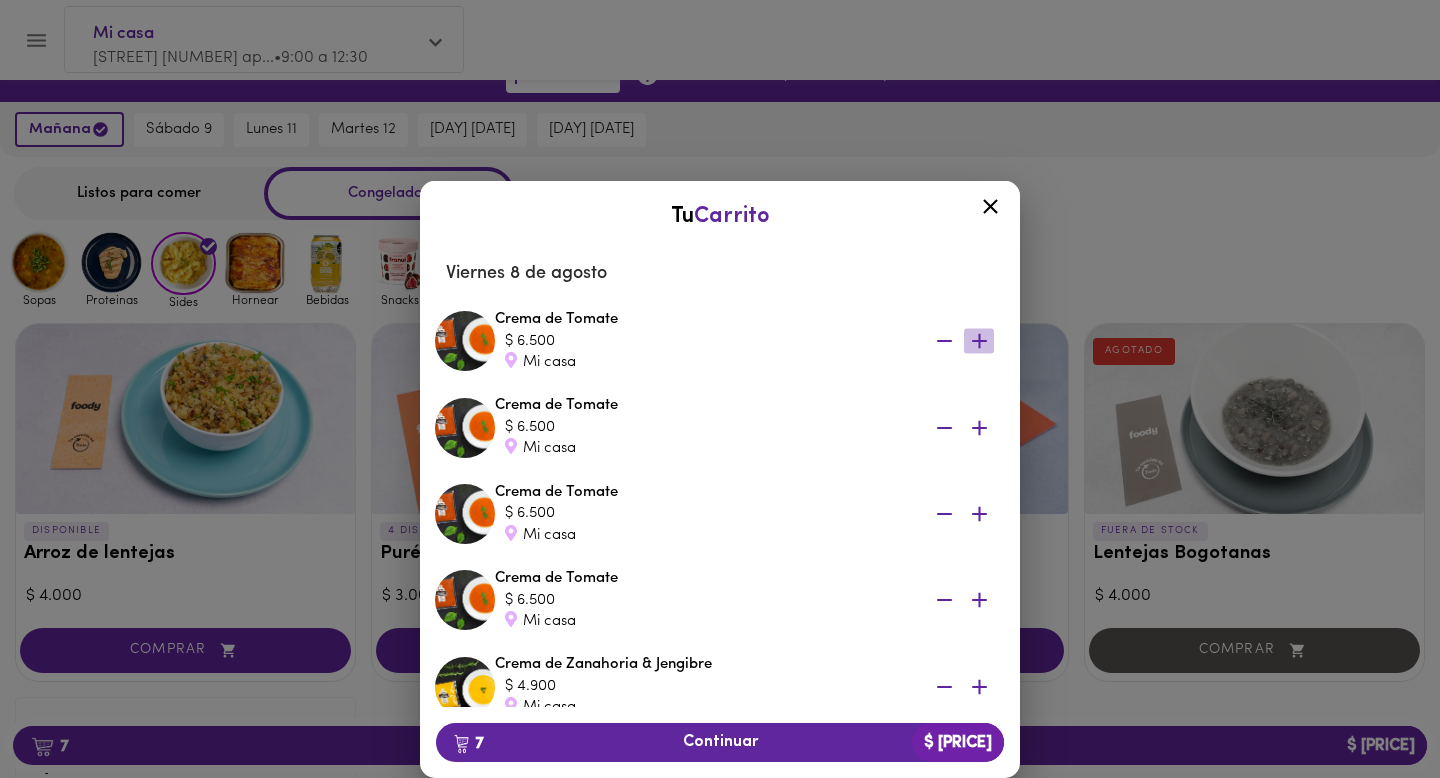 click 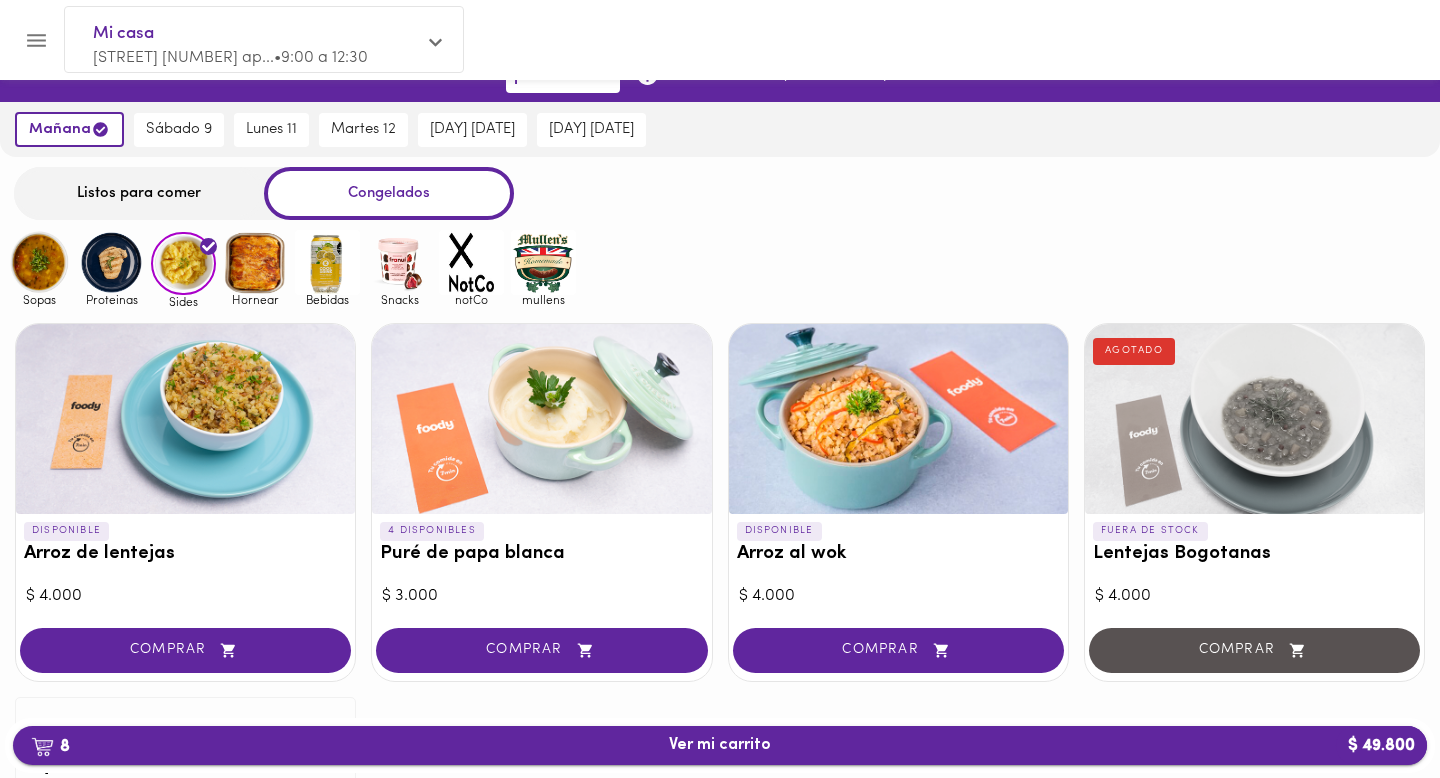 click on "[NUMBER] Ver mi carrito $ [PRICE]" at bounding box center (720, 745) 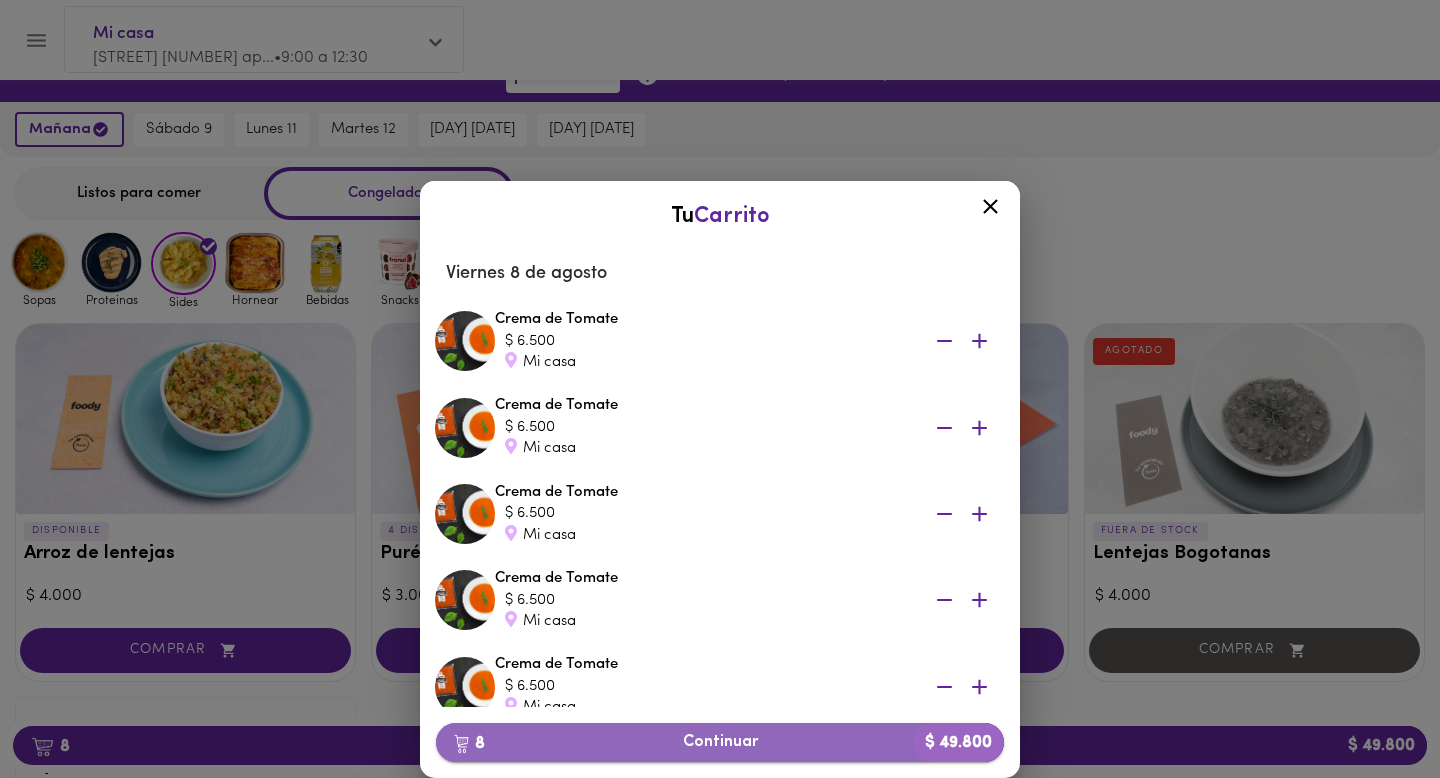click on "[NUMBER] Continuar $ [PRICE]" at bounding box center (720, 742) 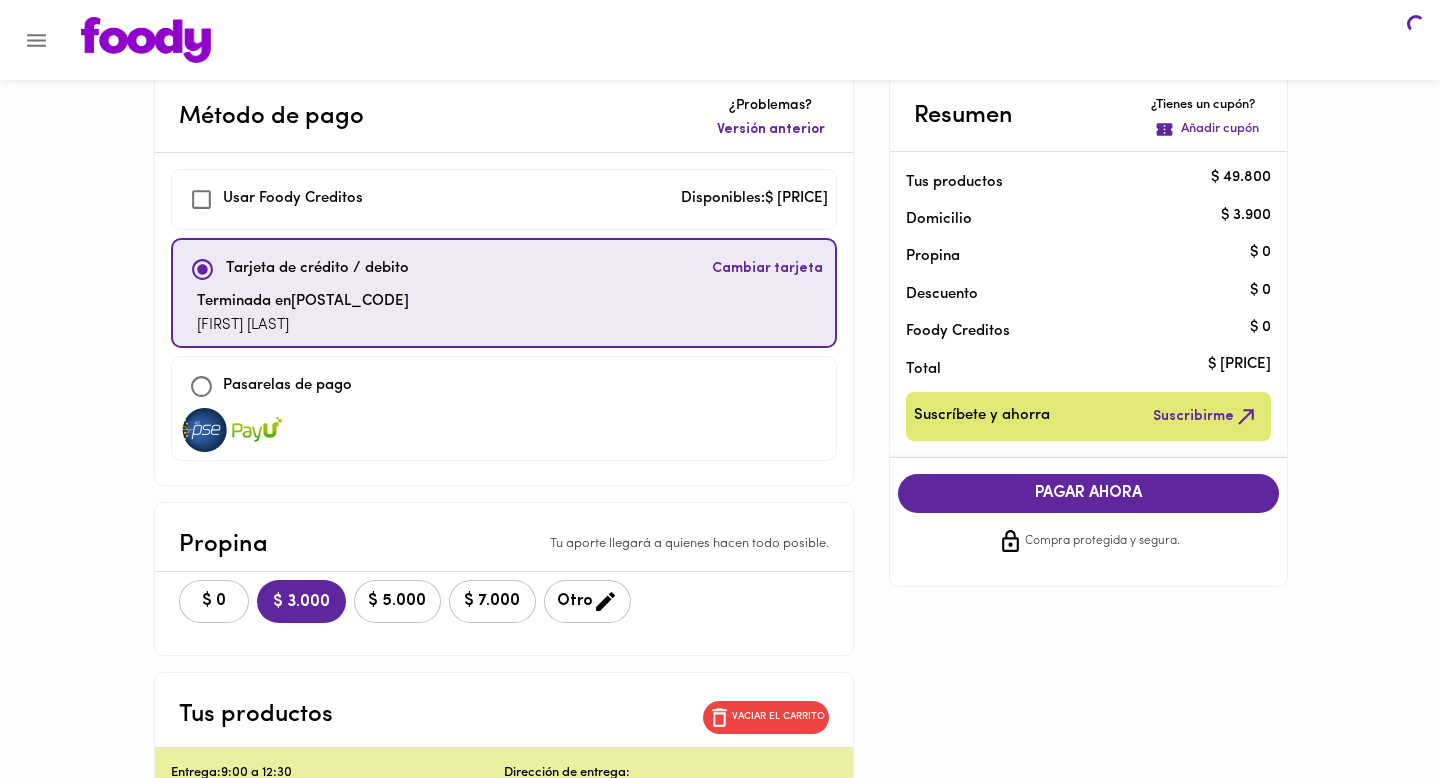 checkbox on "true" 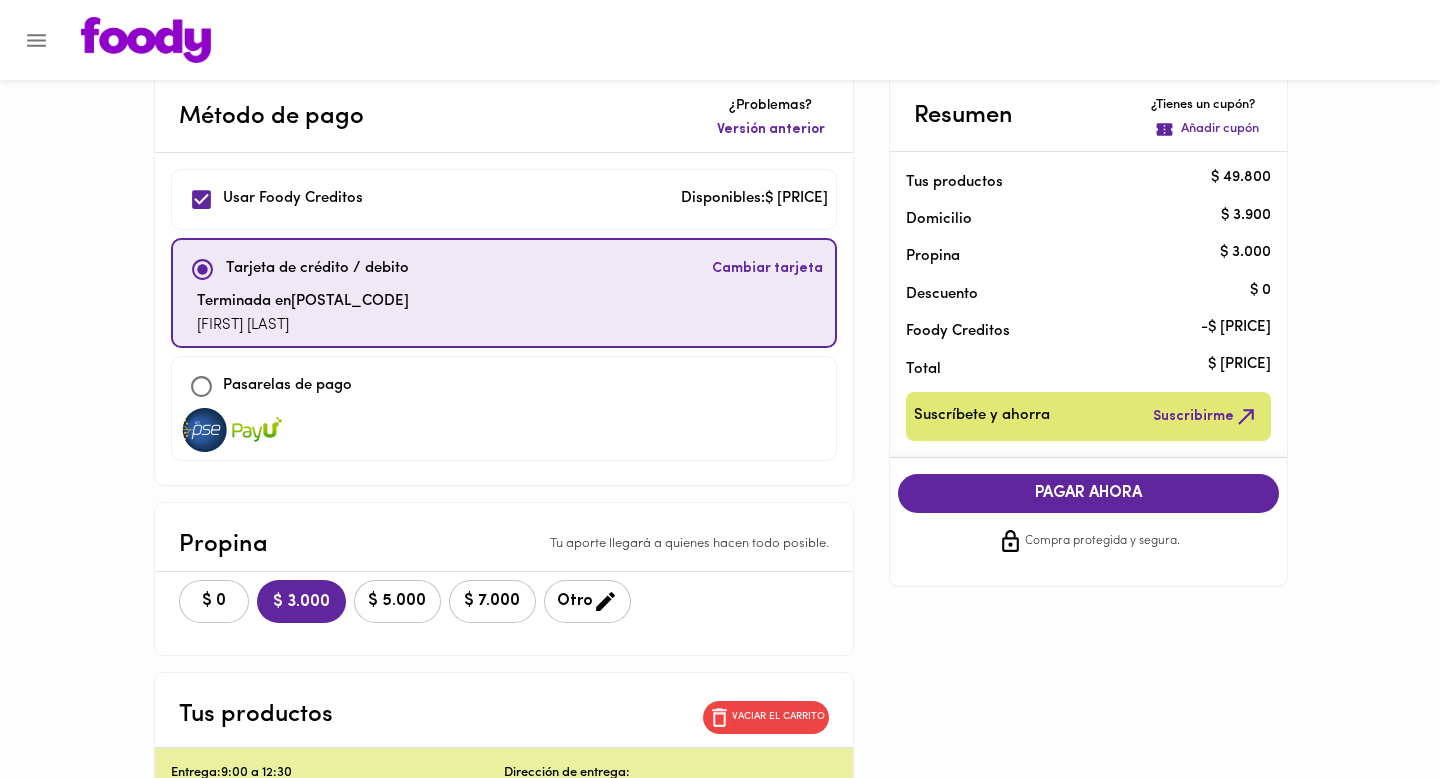 scroll, scrollTop: 103, scrollLeft: 0, axis: vertical 